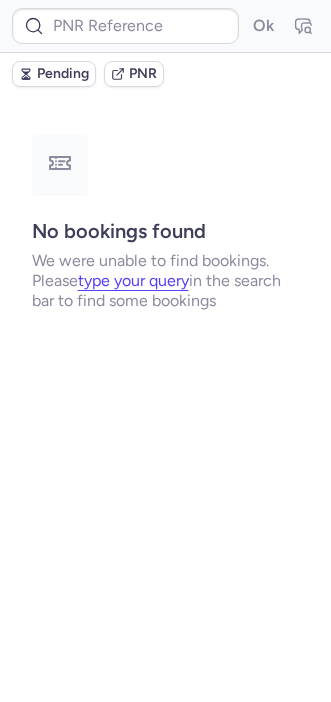 scroll, scrollTop: 0, scrollLeft: 0, axis: both 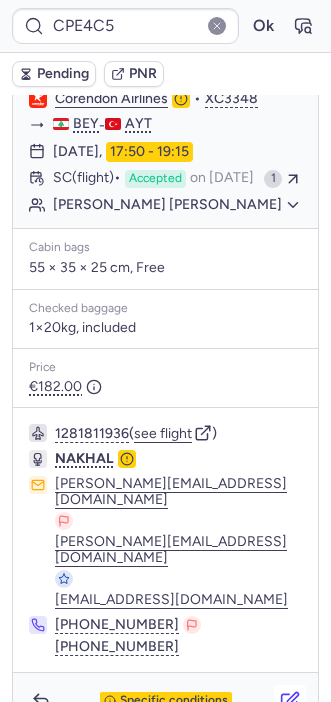 click 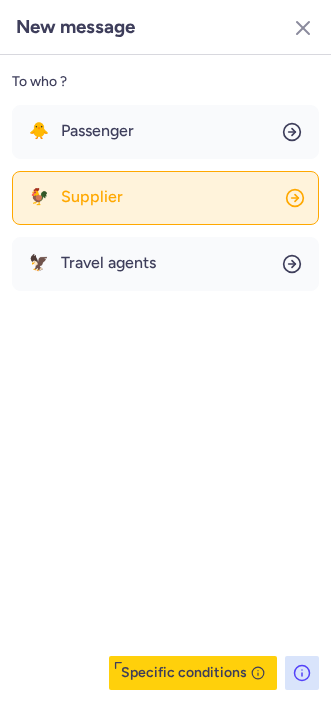 click on "Supplier" at bounding box center [92, 197] 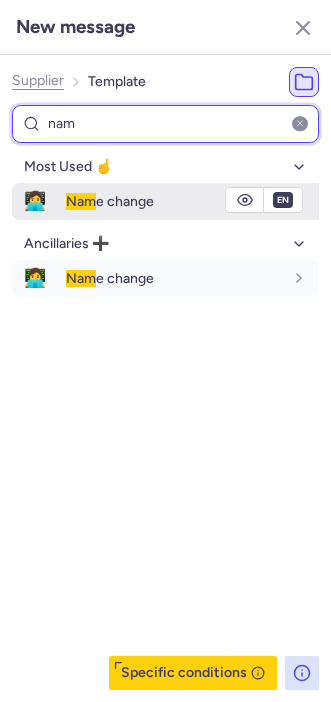 type on "nam" 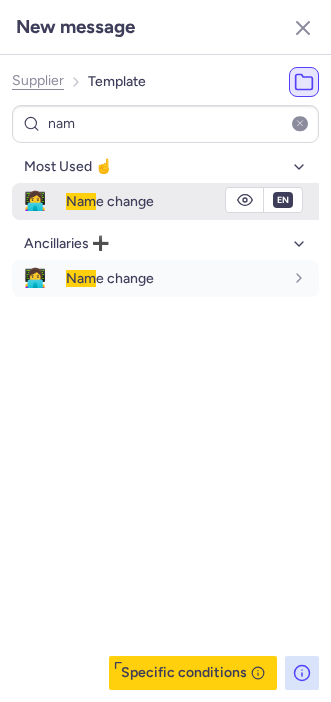 click on "👩‍💻 Nam e change" at bounding box center (165, 201) 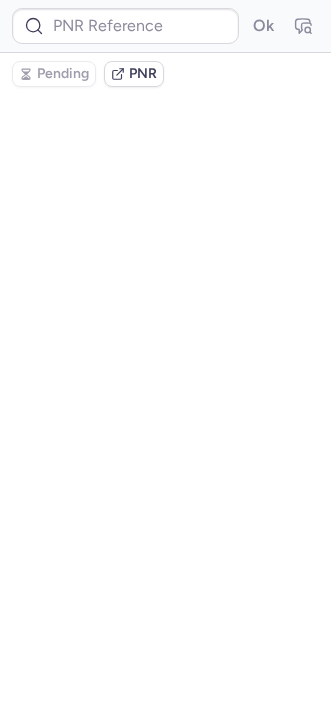 scroll, scrollTop: 0, scrollLeft: 0, axis: both 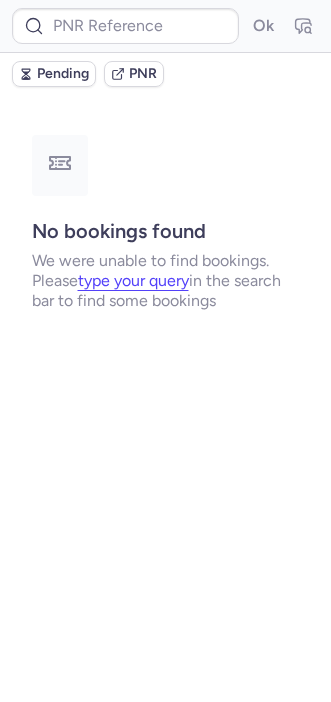 type on "CPE4C5" 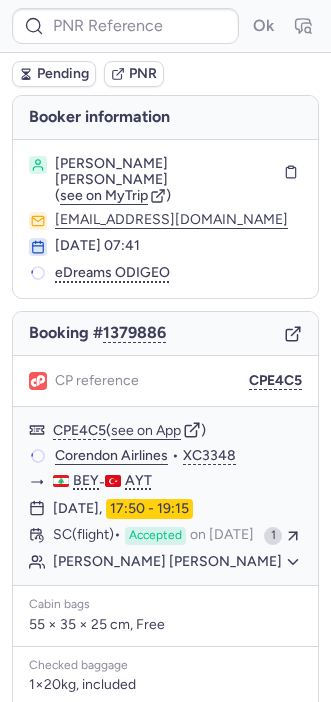 type on "CPE4C5" 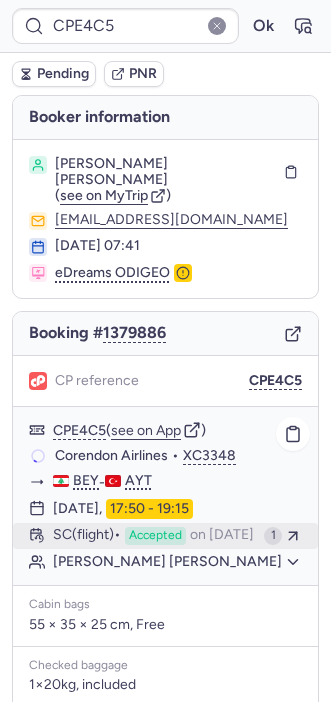 scroll, scrollTop: 357, scrollLeft: 0, axis: vertical 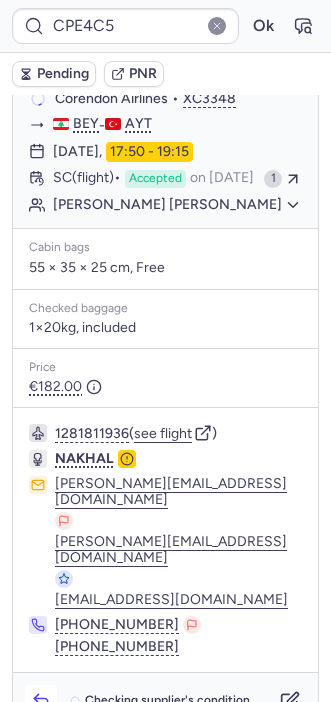 click at bounding box center [41, 701] 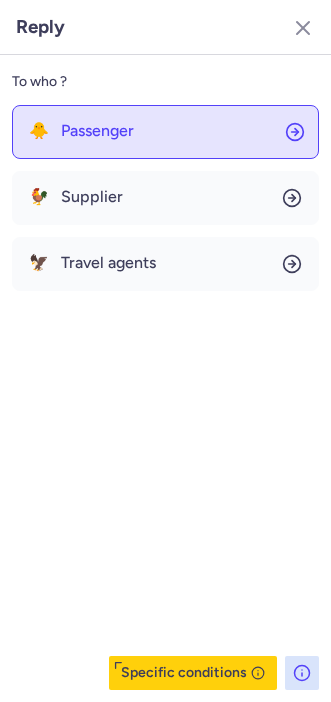click on "🐥 Passenger" 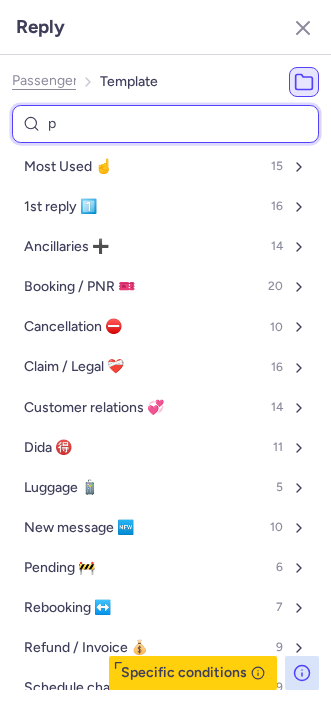type on "pe" 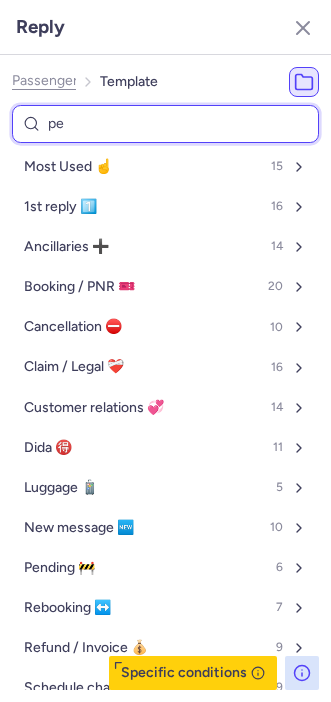 select on "en" 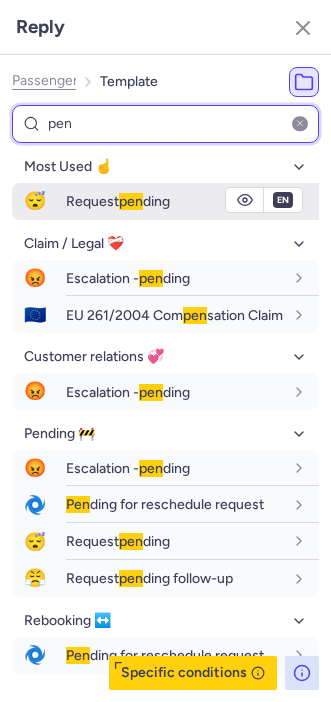 type on "pen" 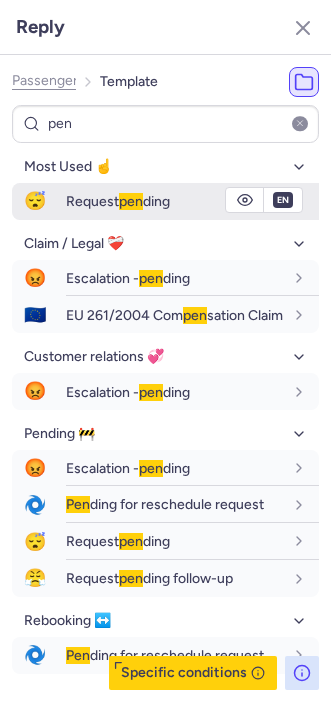 click on "Request  pen ding" at bounding box center [118, 201] 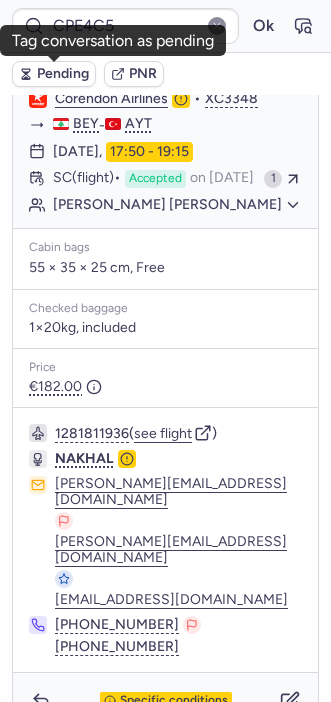 click 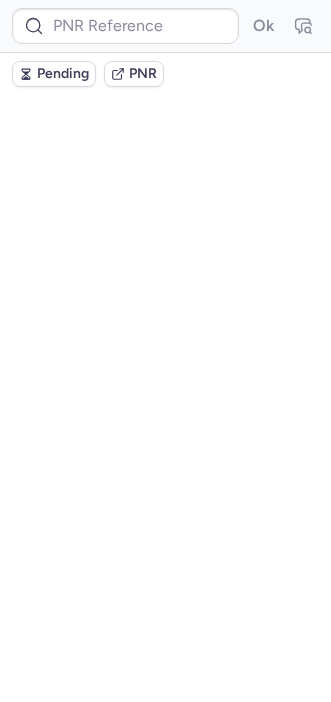 scroll, scrollTop: 0, scrollLeft: 0, axis: both 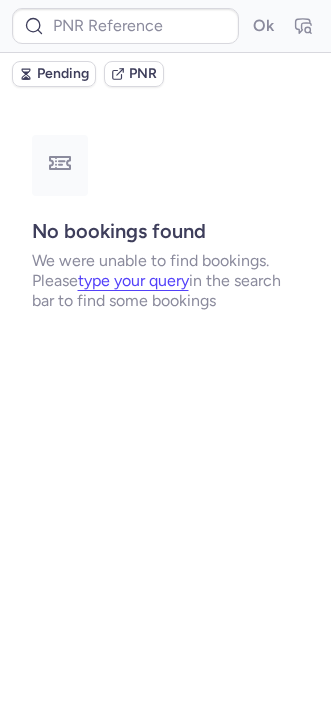 type on "CPURRL" 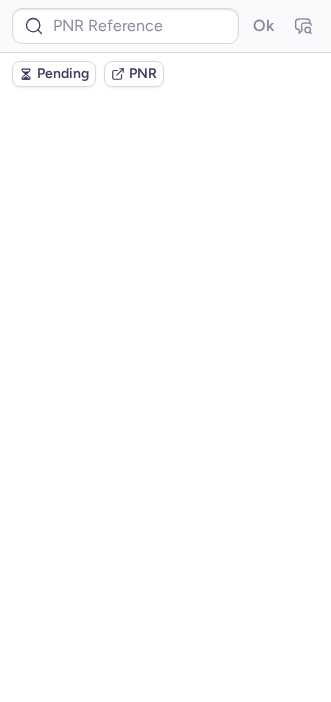 scroll, scrollTop: 0, scrollLeft: 0, axis: both 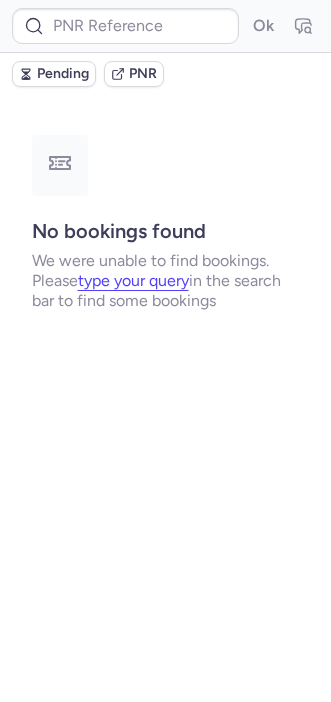 type on "CPKYRO" 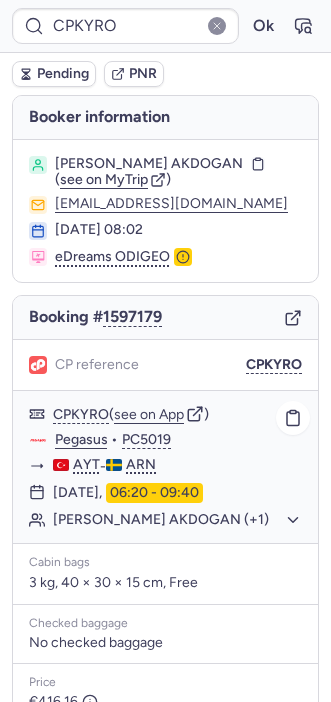 scroll, scrollTop: 304, scrollLeft: 0, axis: vertical 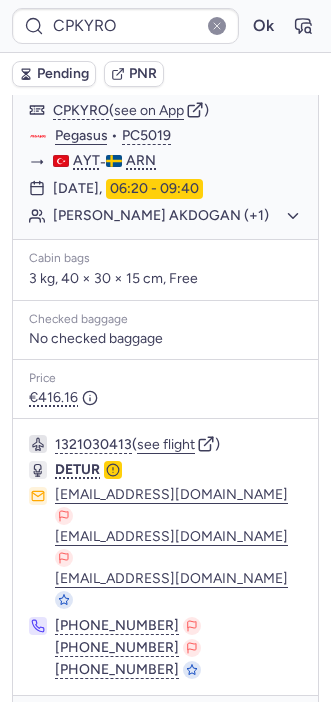 click 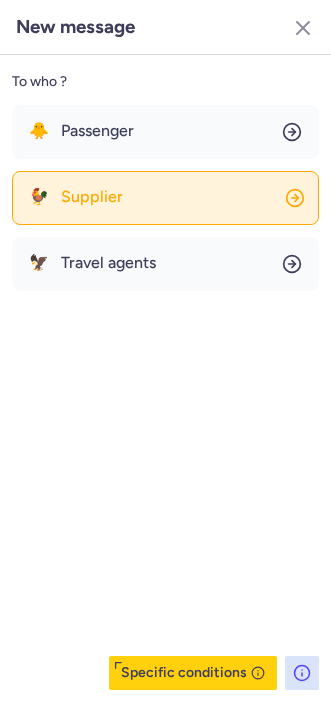 click on "Supplier" at bounding box center [92, 197] 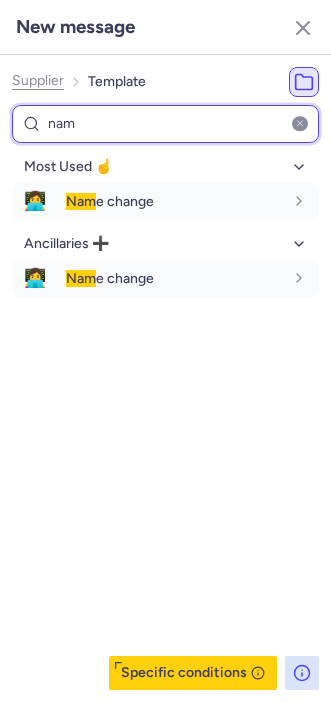 type on "nam" 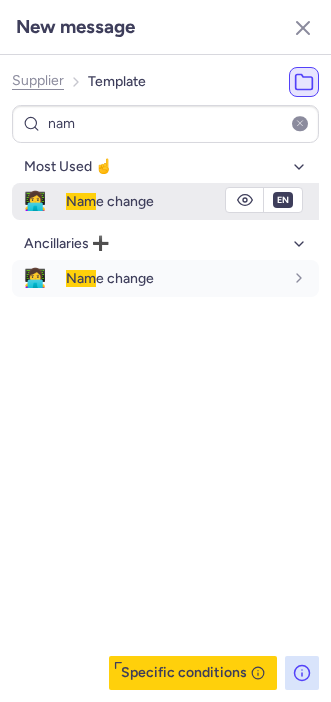 click on "Nam e change" at bounding box center [192, 201] 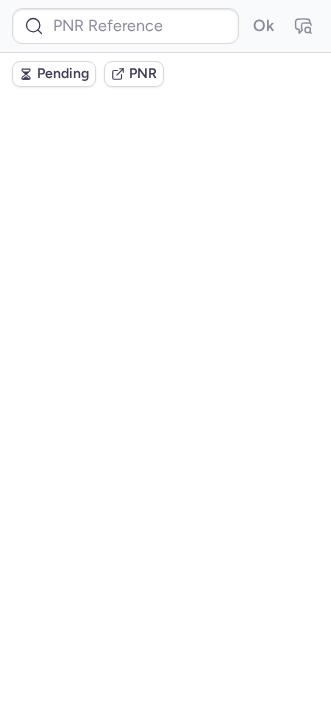 scroll, scrollTop: 0, scrollLeft: 0, axis: both 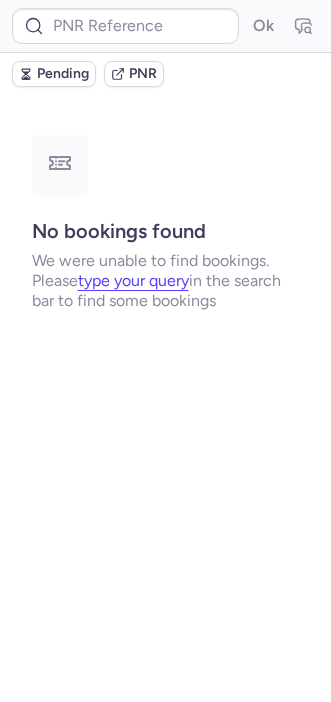 type on "CPKYRO" 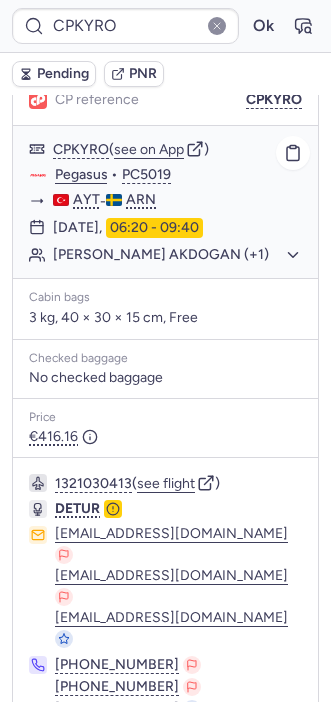 scroll, scrollTop: 304, scrollLeft: 0, axis: vertical 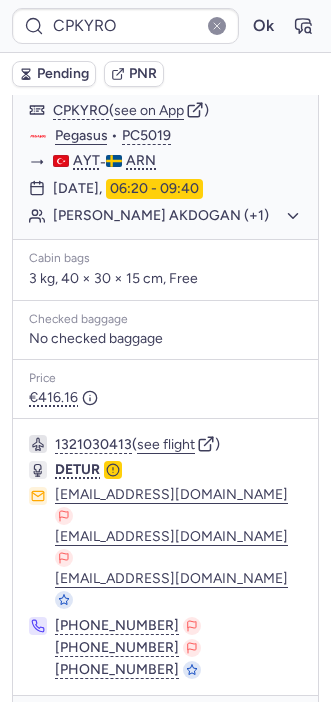 click 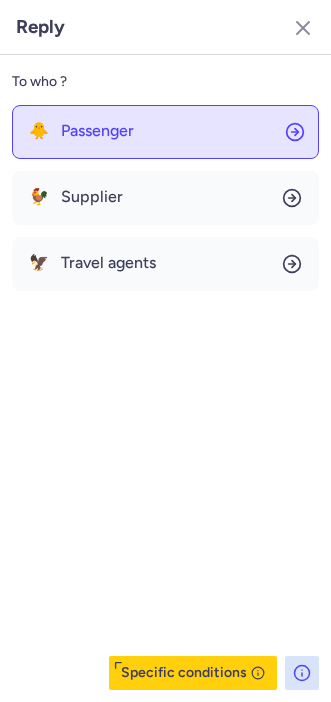 click on "🐥" at bounding box center [39, 131] 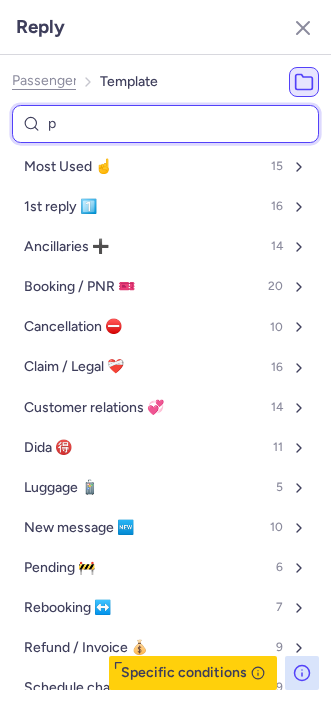 type on "pe" 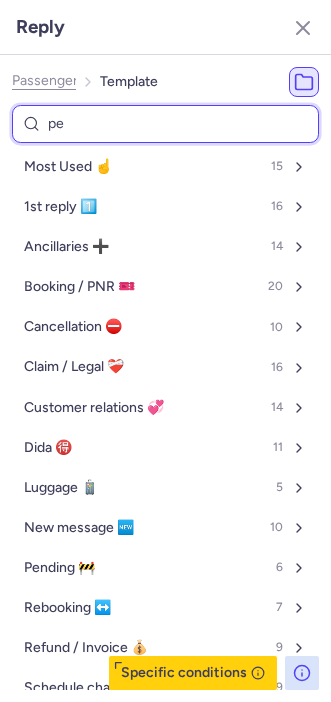 select on "en" 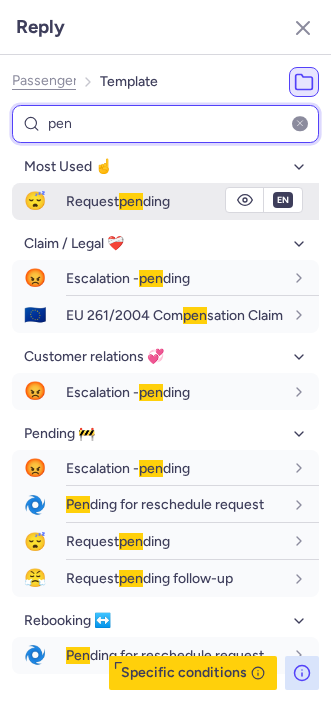 type on "pen" 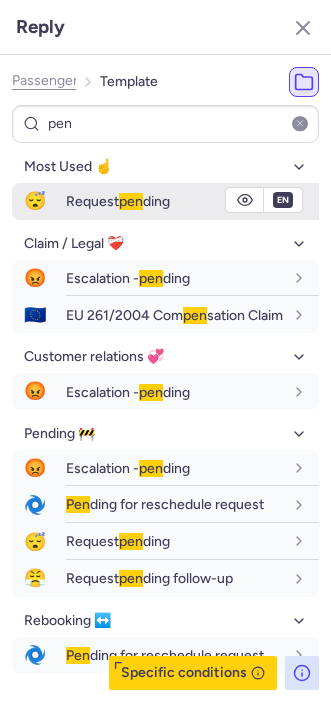 click on "😴" at bounding box center [35, 201] 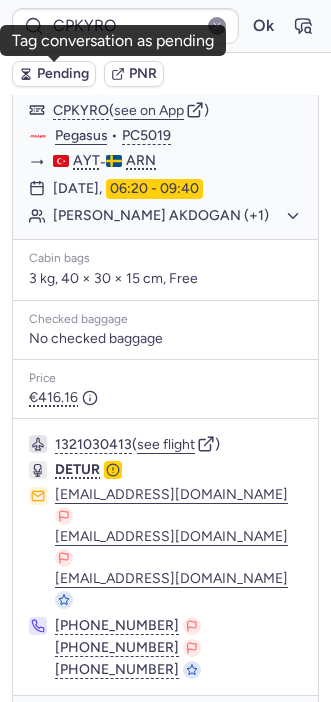 click on "Pending" at bounding box center [63, 74] 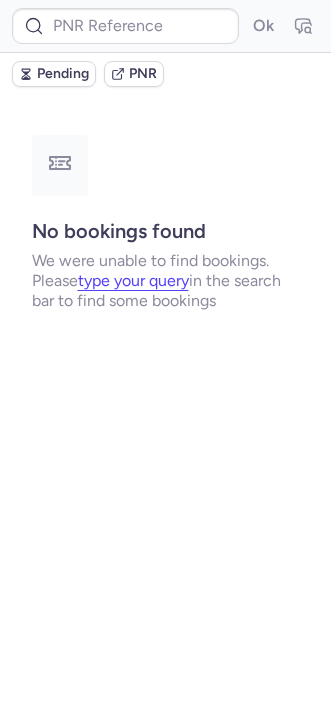 scroll, scrollTop: 0, scrollLeft: 0, axis: both 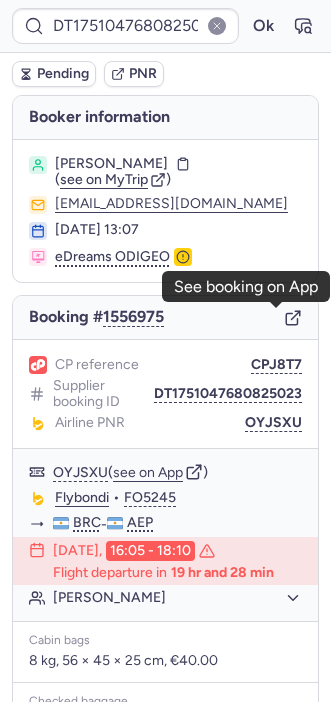 click 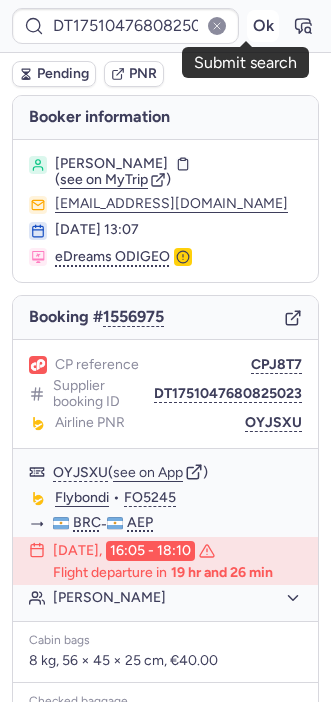 click on "Ok" at bounding box center [263, 26] 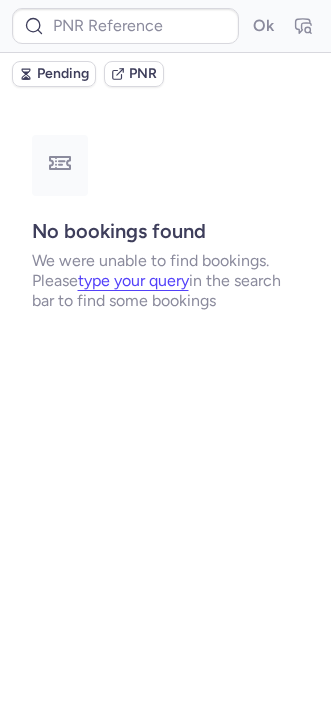 click on "Ok  Pending PNR No bookings found We were unable to find bookings.  Please   type your query   in the search bar to find some bookings" 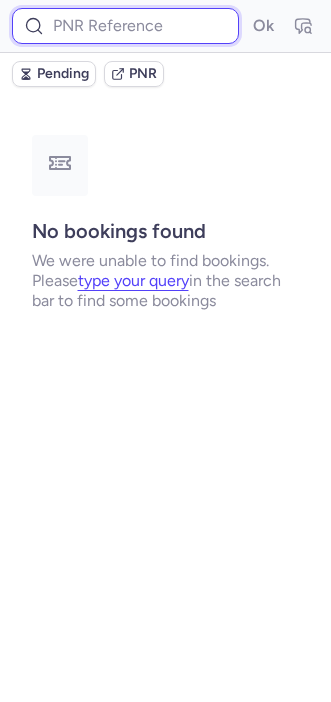 click at bounding box center (125, 26) 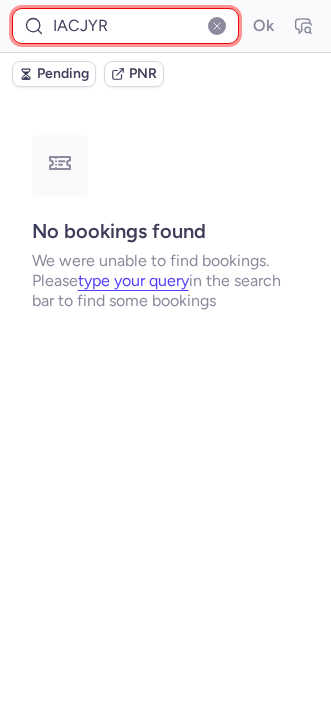 click on "Ok" at bounding box center [263, 26] 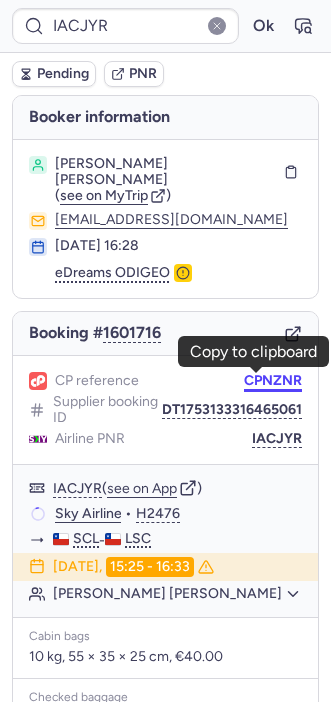 click on "CPNZNR" at bounding box center (273, 381) 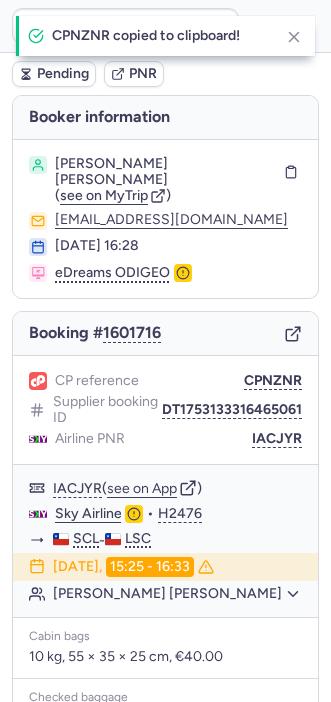 type on "CPNZNR" 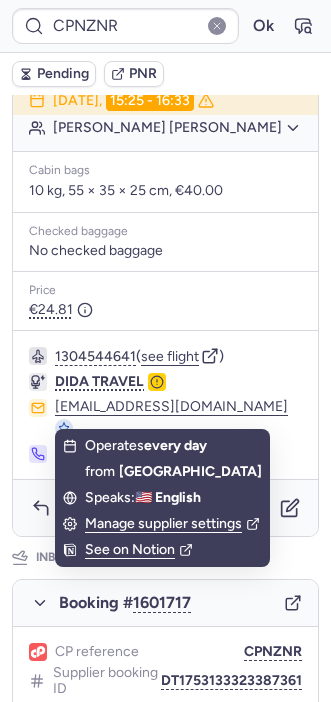 scroll, scrollTop: 593, scrollLeft: 0, axis: vertical 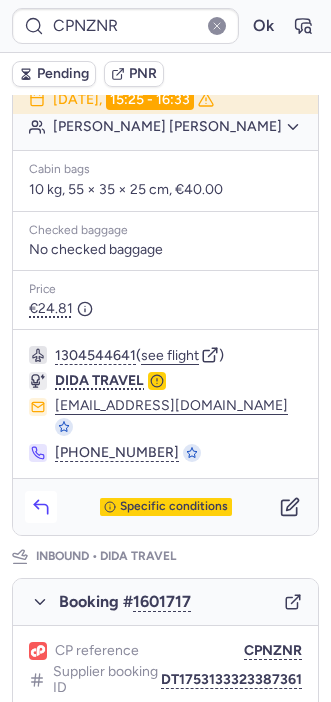 click 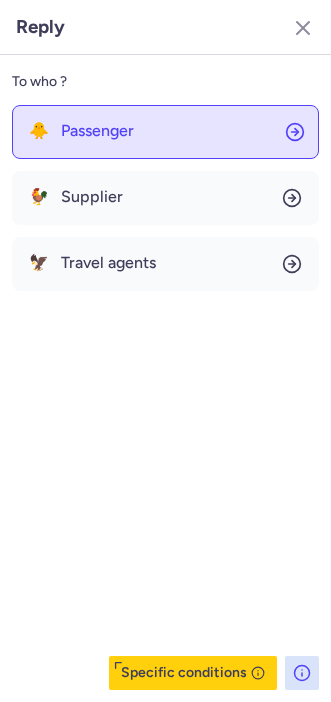 click on "Passenger" at bounding box center (97, 131) 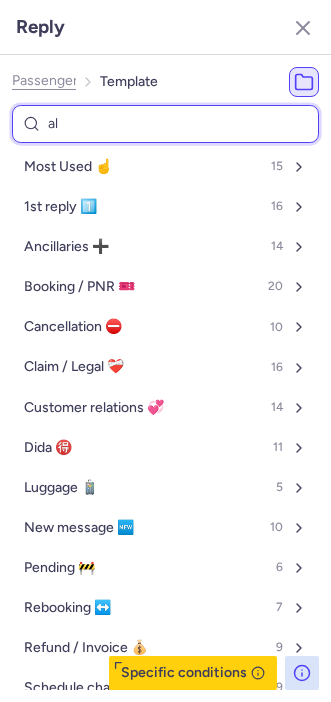 type on "all" 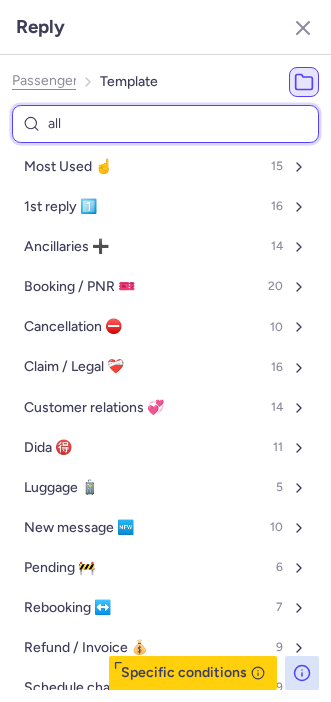 select on "en" 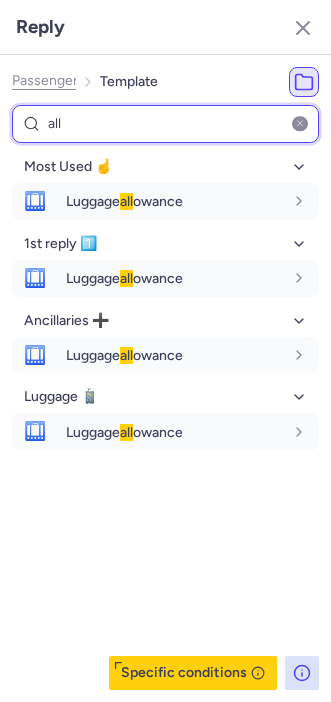 type on "all" 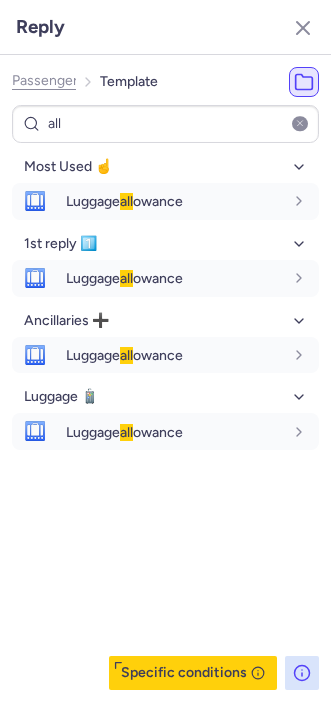 drag, startPoint x: 122, startPoint y: 572, endPoint x: 167, endPoint y: 489, distance: 94.41398 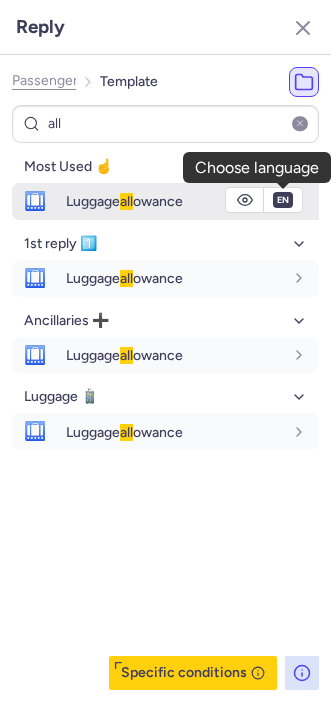 click on "en" at bounding box center (283, 200) 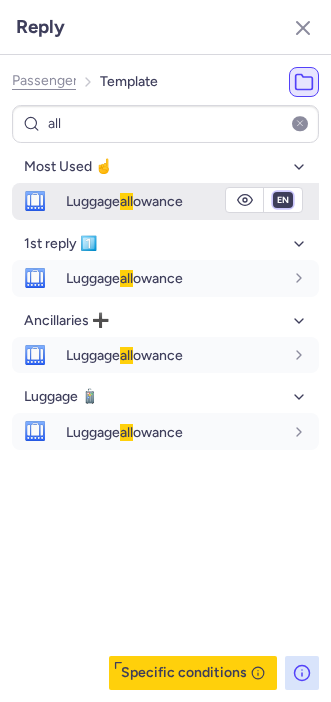 click on "fr en de nl pt es it ru" at bounding box center (283, 200) 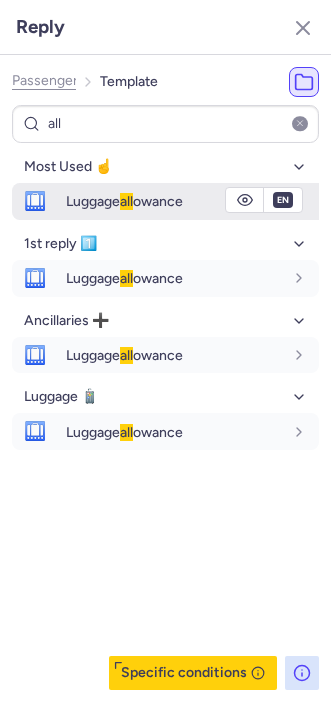 click on "fr en de nl pt es it ru" at bounding box center [283, 200] 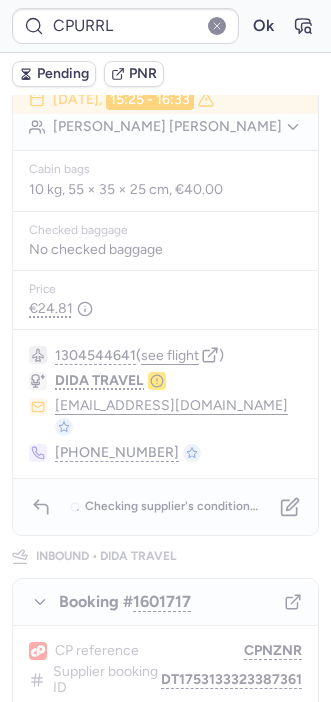 scroll, scrollTop: 0, scrollLeft: 0, axis: both 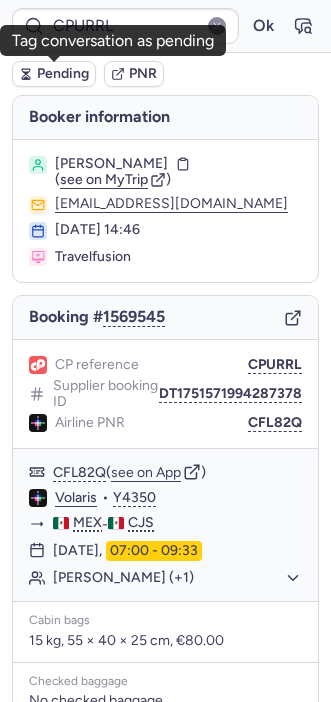 click on "Pending" at bounding box center [63, 74] 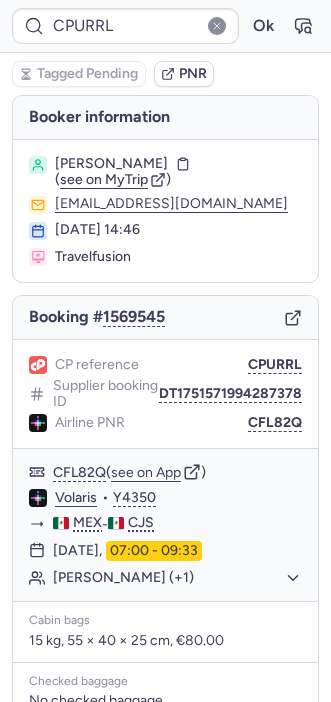 type on "CPAWYS" 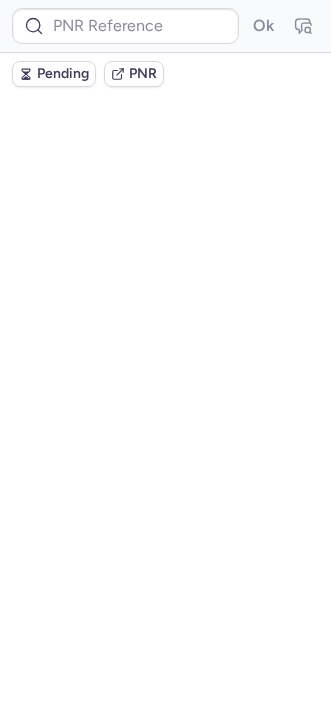 scroll, scrollTop: 0, scrollLeft: 0, axis: both 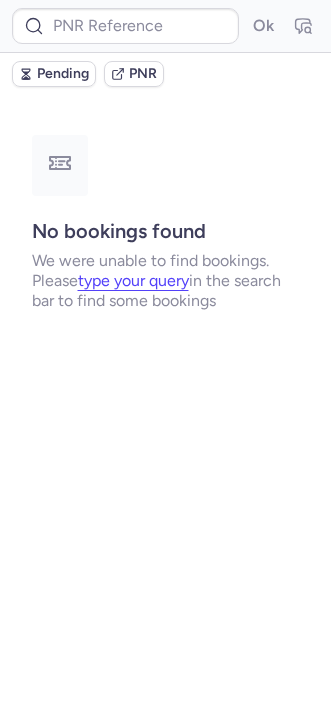 type on "CPAWYS" 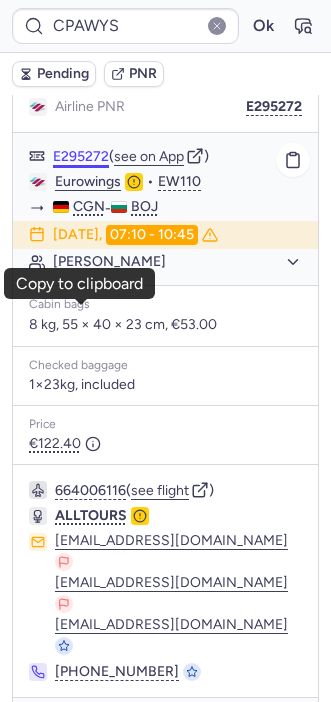 scroll, scrollTop: 282, scrollLeft: 0, axis: vertical 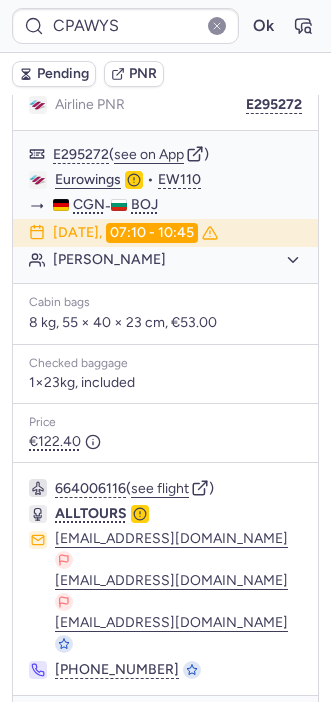 click on "Specific conditions" at bounding box center [165, 724] 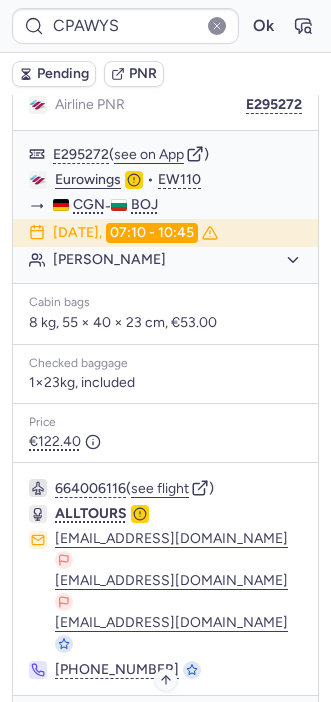 click on "Specific conditions" at bounding box center (174, 724) 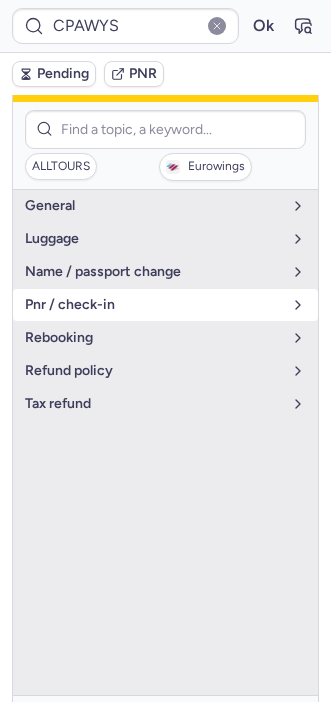 click on "pnr / check-in" at bounding box center [153, 305] 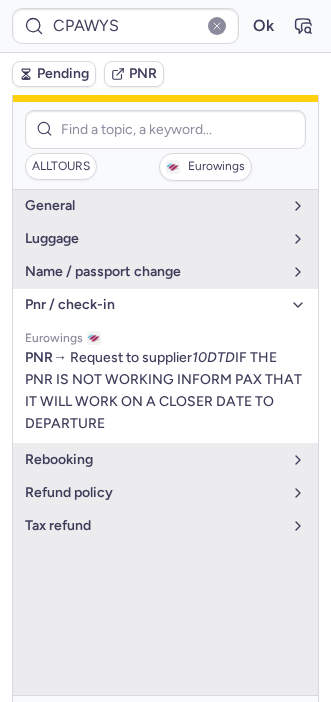 click on "Specific conditions" at bounding box center [166, 724] 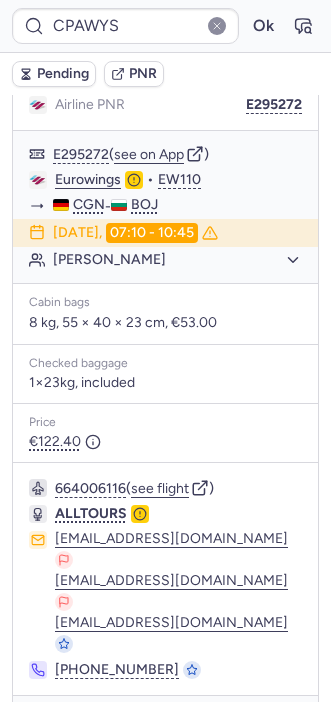 click at bounding box center (290, 724) 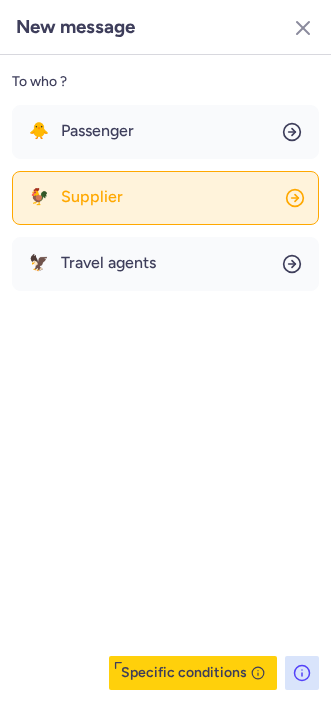 click on "🐓 Supplier" 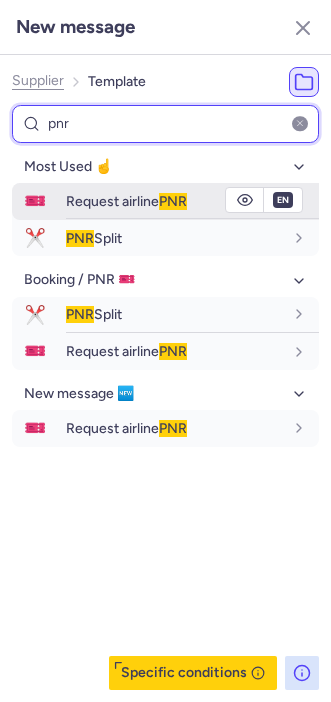 type on "pnr" 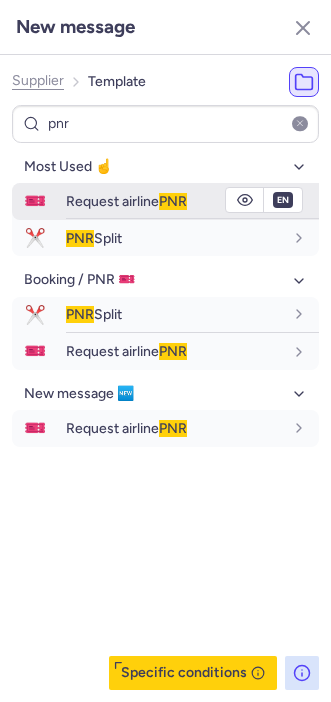 click on "Request airline  PNR" at bounding box center [126, 201] 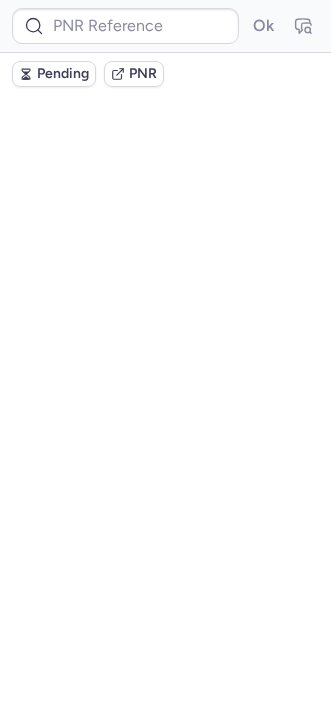 scroll, scrollTop: 0, scrollLeft: 0, axis: both 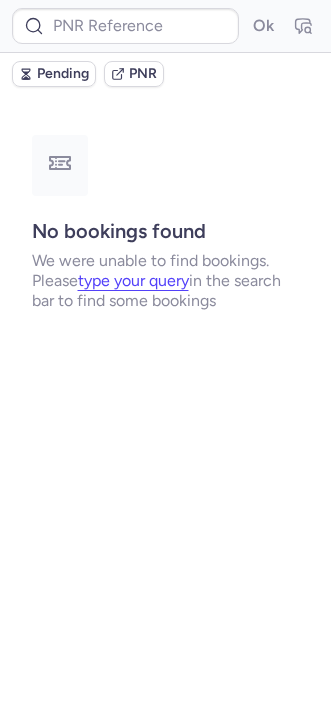 type on "CPAWYS" 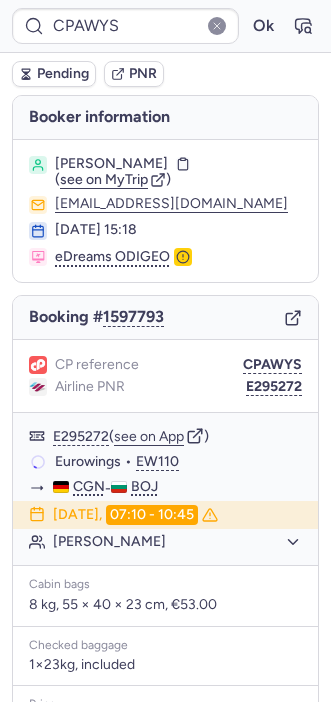 scroll, scrollTop: 282, scrollLeft: 0, axis: vertical 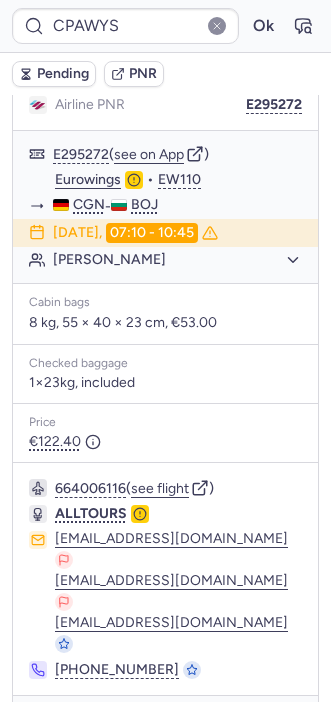 click 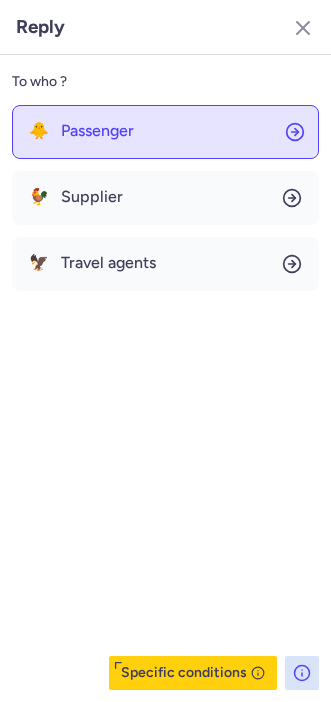 click on "🐥 Passenger" 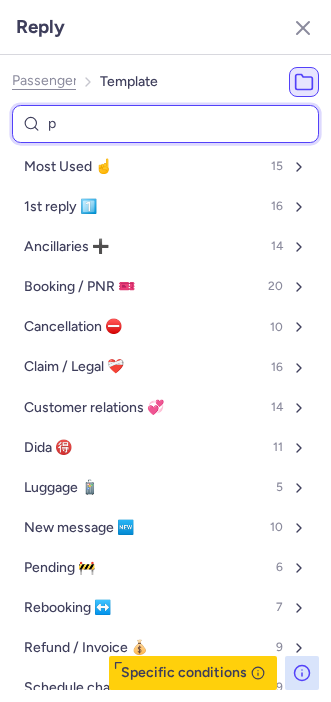 type on "pe" 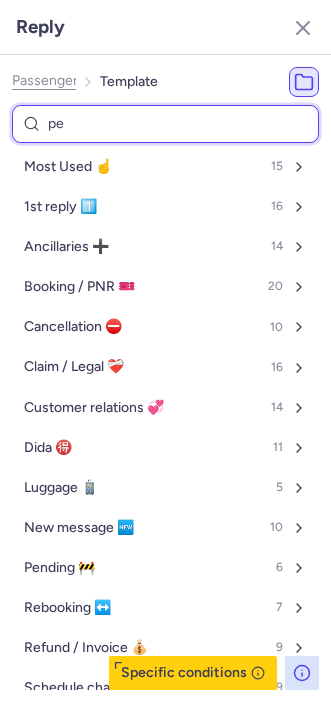 select on "en" 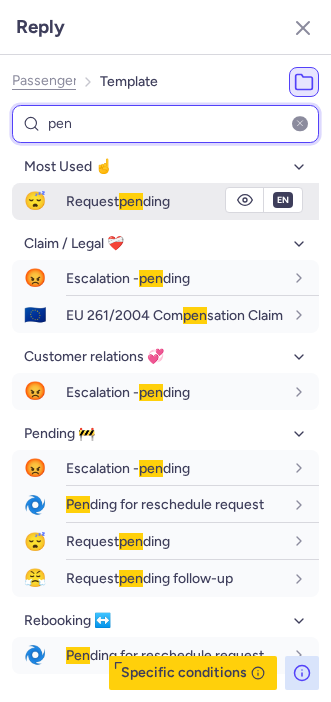 type on "pen" 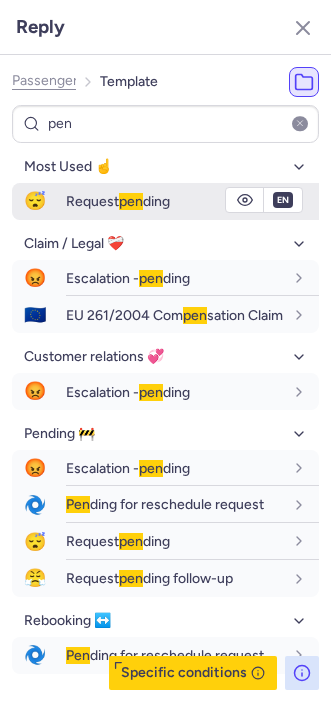 click on "😴 Request  pen ding" at bounding box center (165, 201) 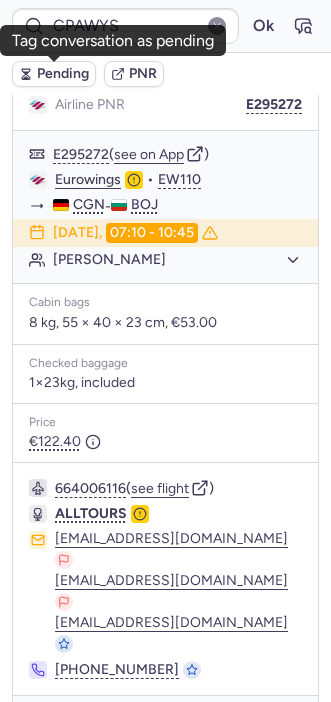 click on "Pending" at bounding box center (54, 74) 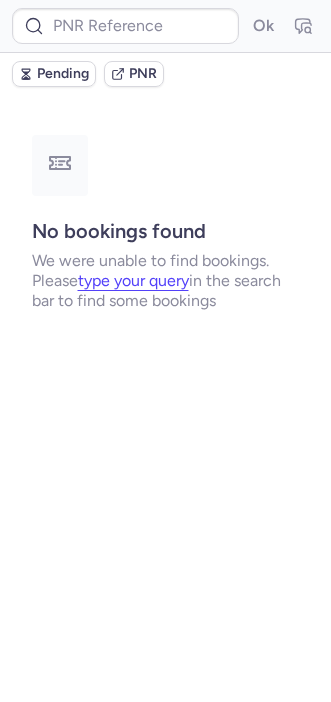 scroll, scrollTop: 0, scrollLeft: 0, axis: both 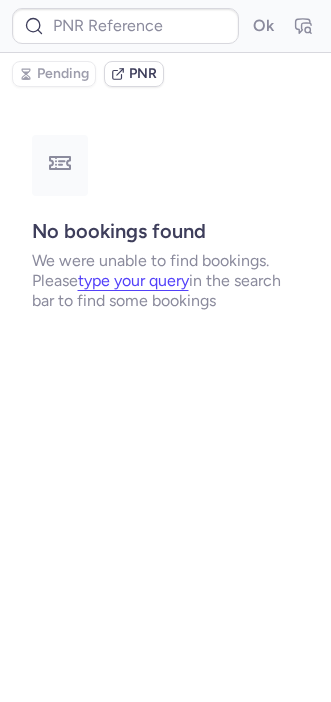 type on "CPSJ2W" 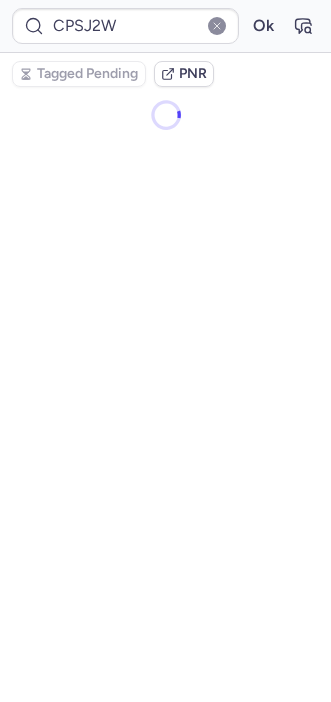 type 